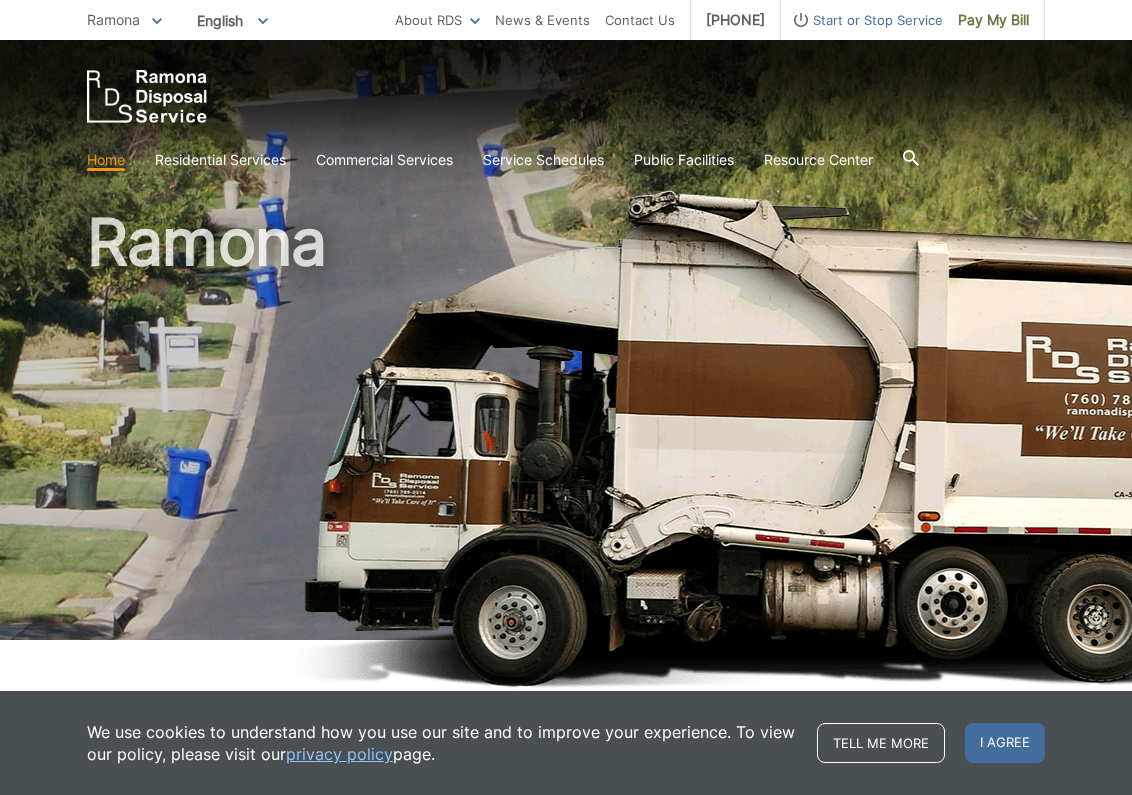 scroll, scrollTop: 0, scrollLeft: 0, axis: both 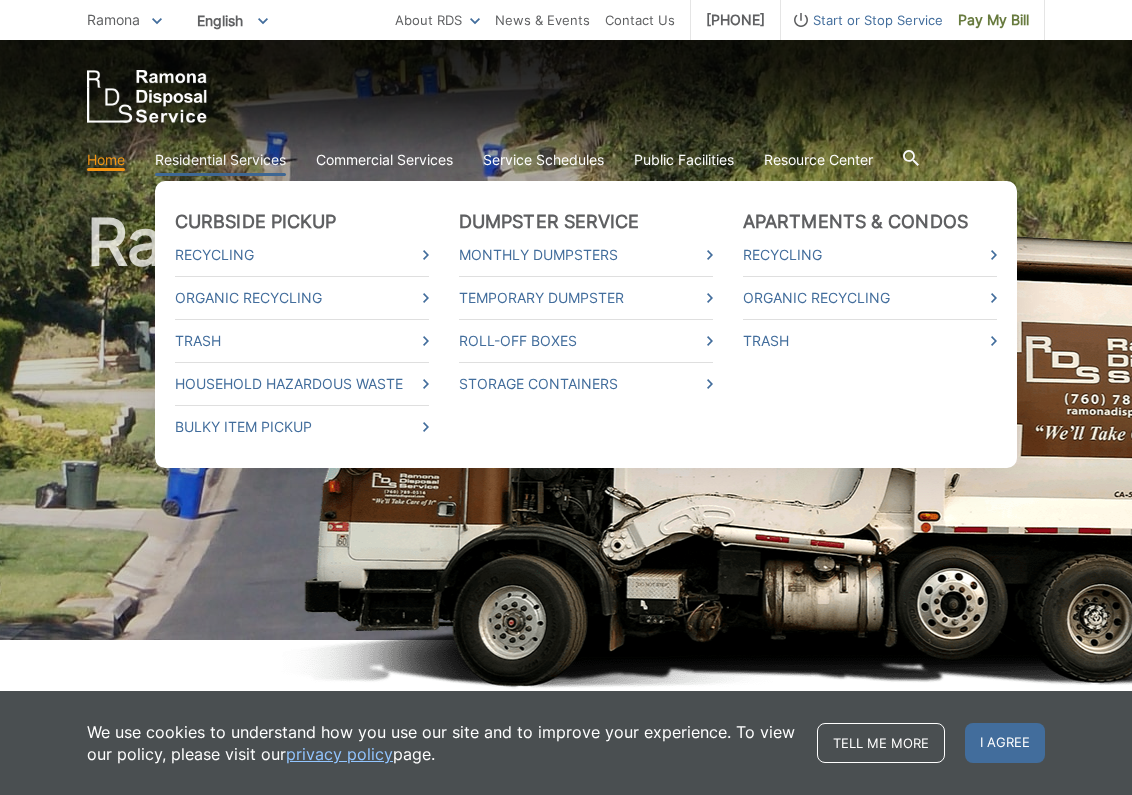 click on "Residential Services" at bounding box center [220, 160] 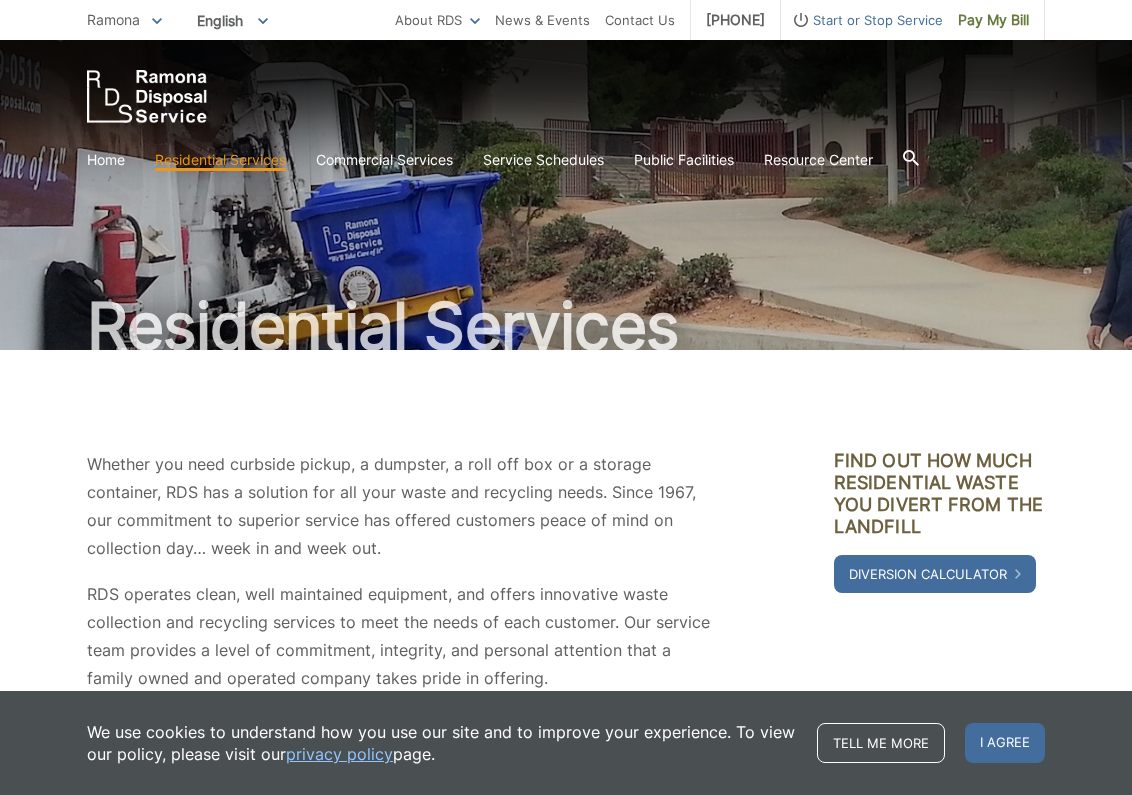 scroll, scrollTop: 0, scrollLeft: 0, axis: both 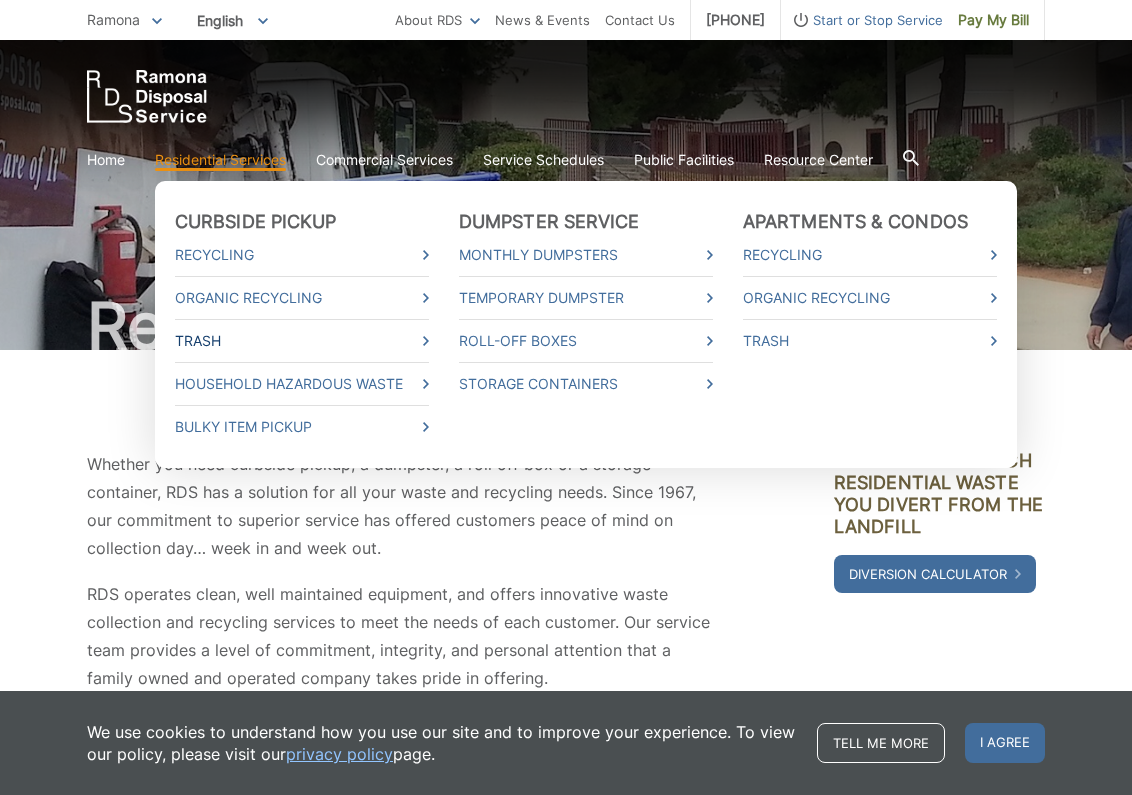 click on "Trash" at bounding box center (302, 341) 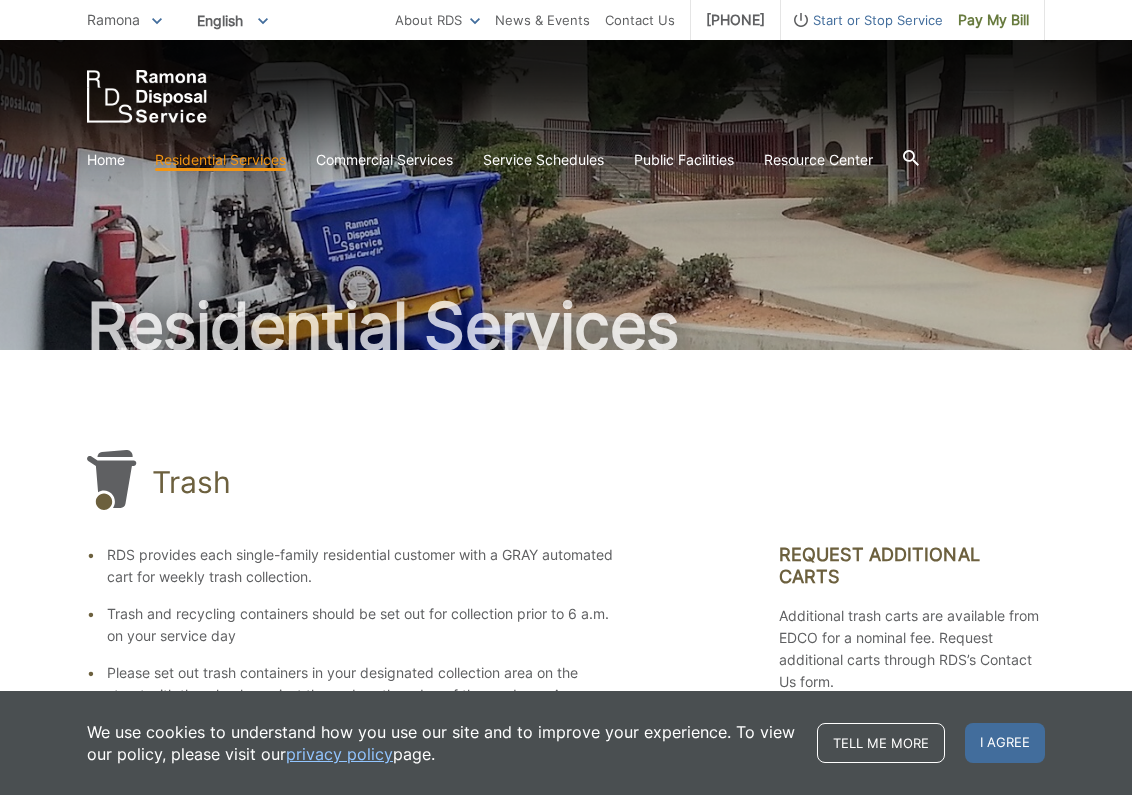 scroll, scrollTop: 0, scrollLeft: 0, axis: both 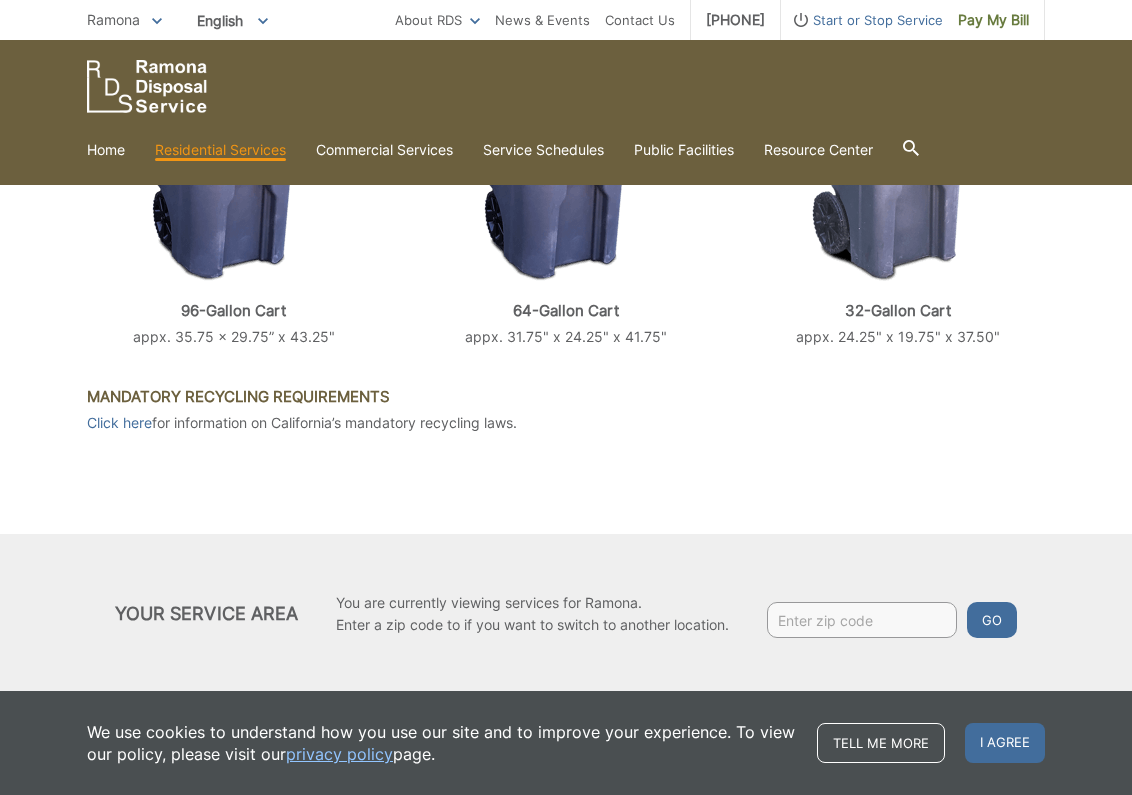 click at bounding box center [862, 620] 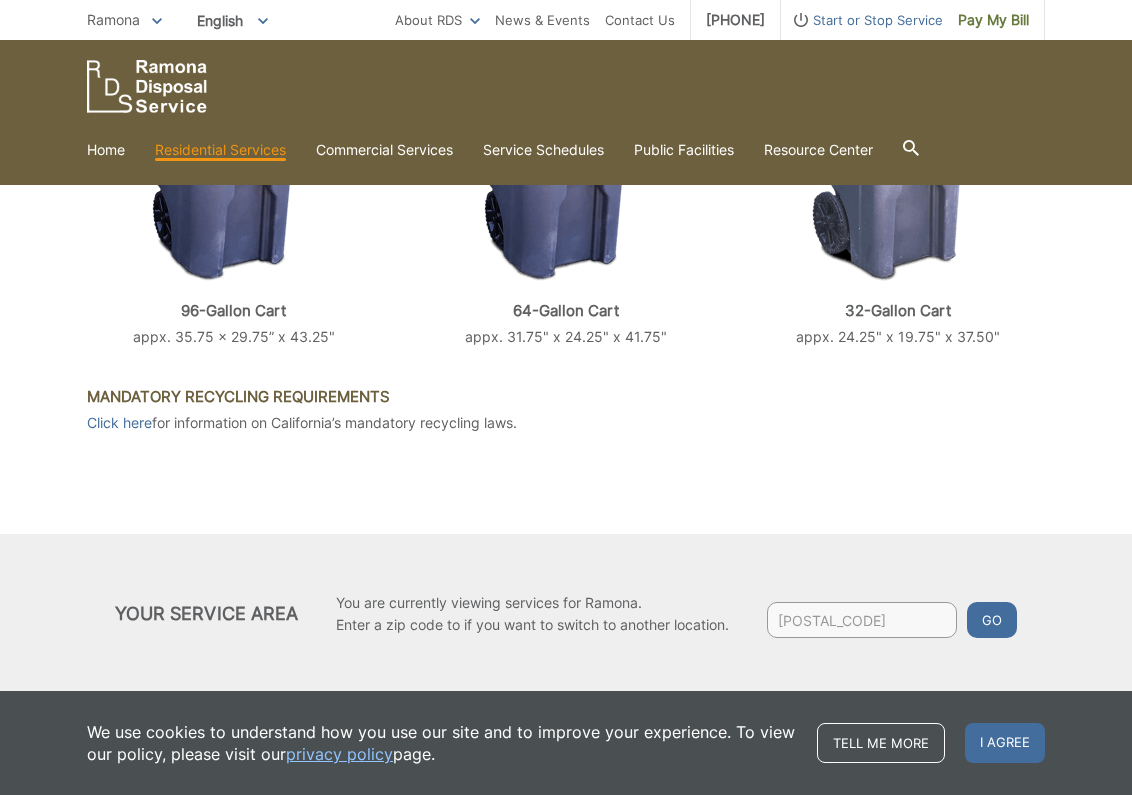 type on "92036" 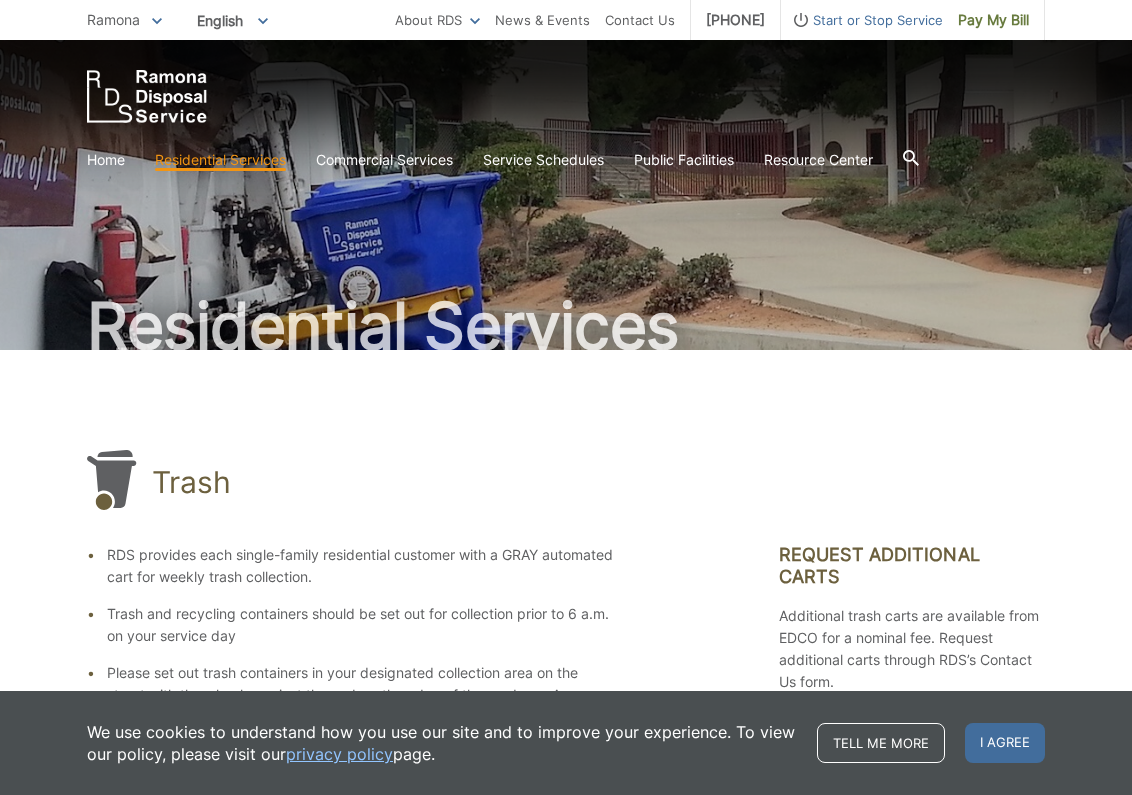 scroll, scrollTop: 0, scrollLeft: 0, axis: both 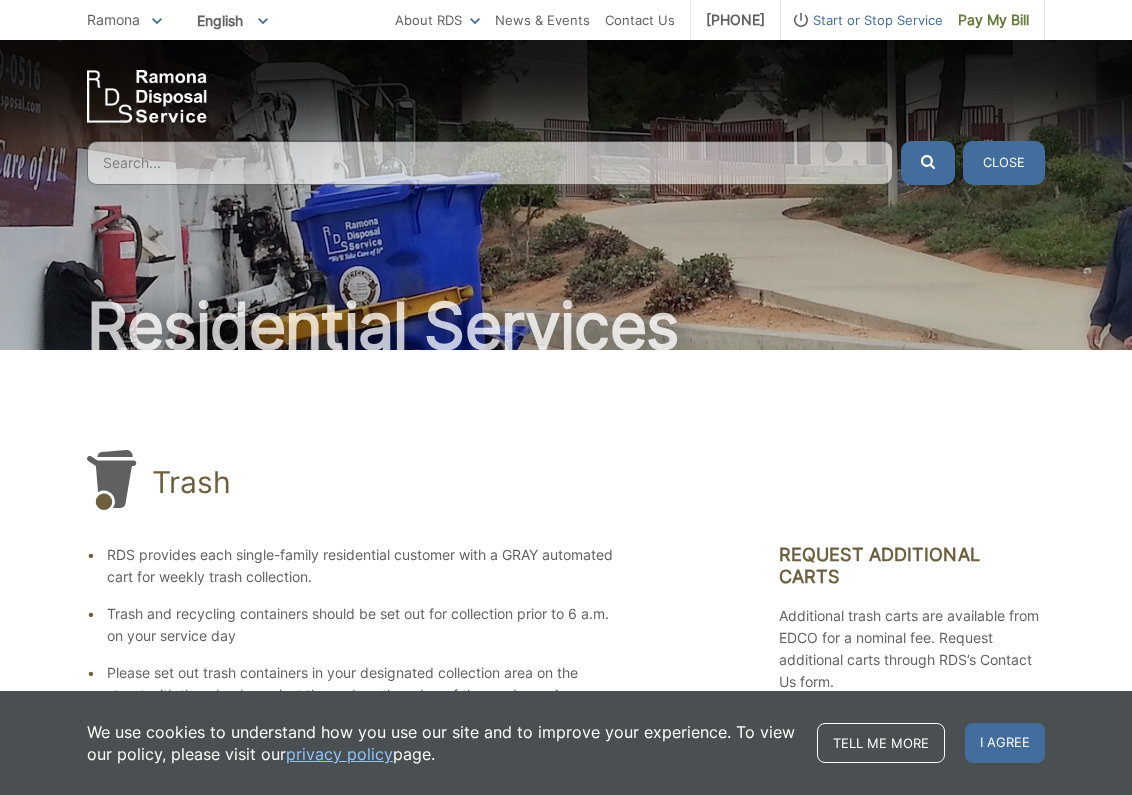click at bounding box center [490, 163] 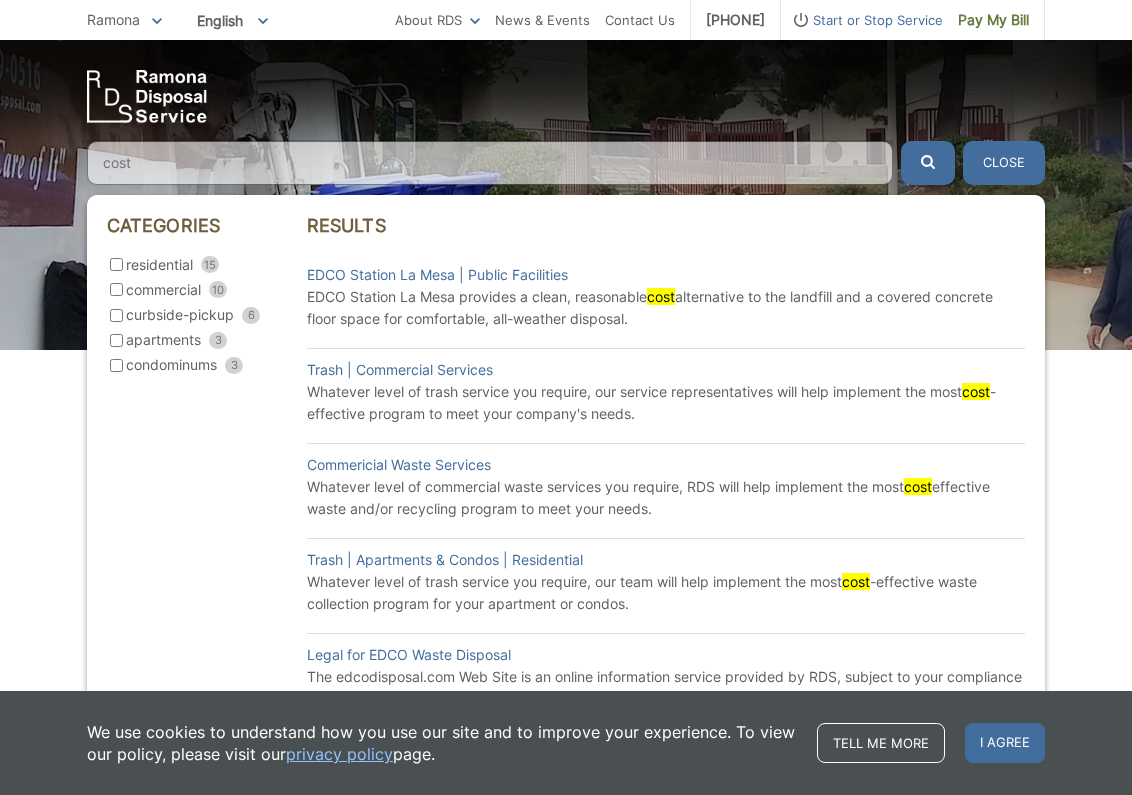 type on "cost" 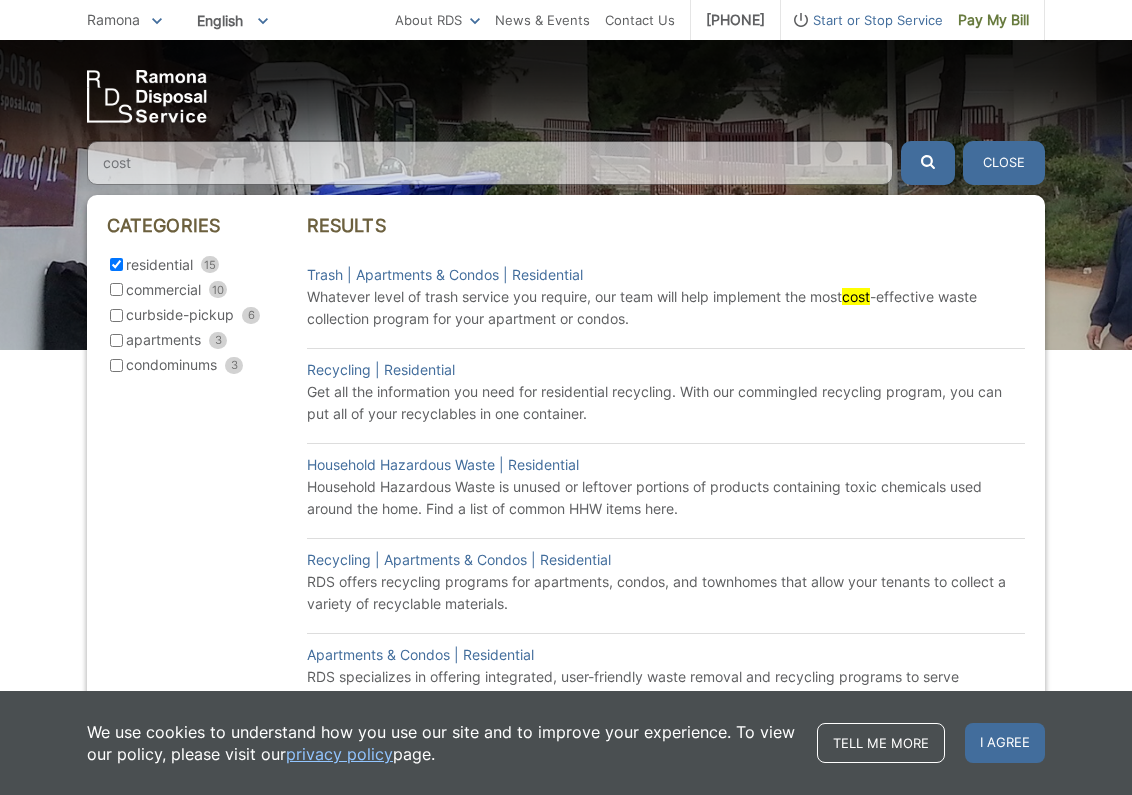 click at bounding box center (147, 96) 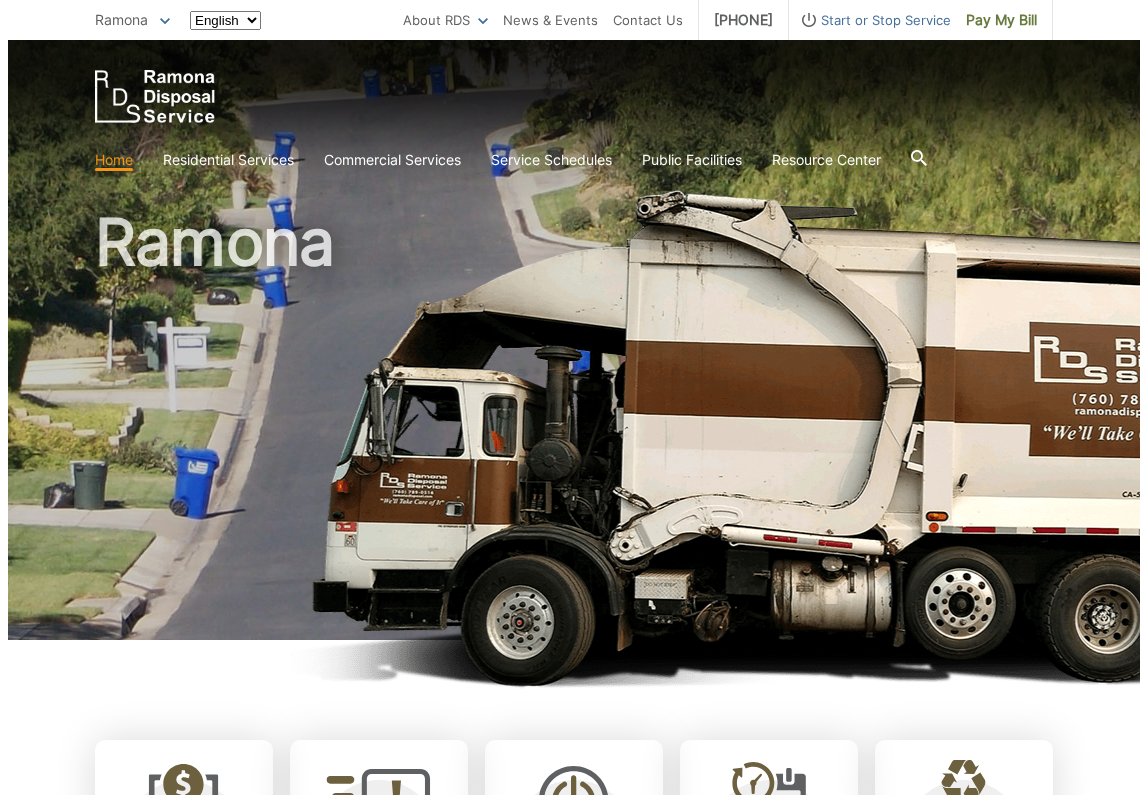 scroll, scrollTop: 0, scrollLeft: 0, axis: both 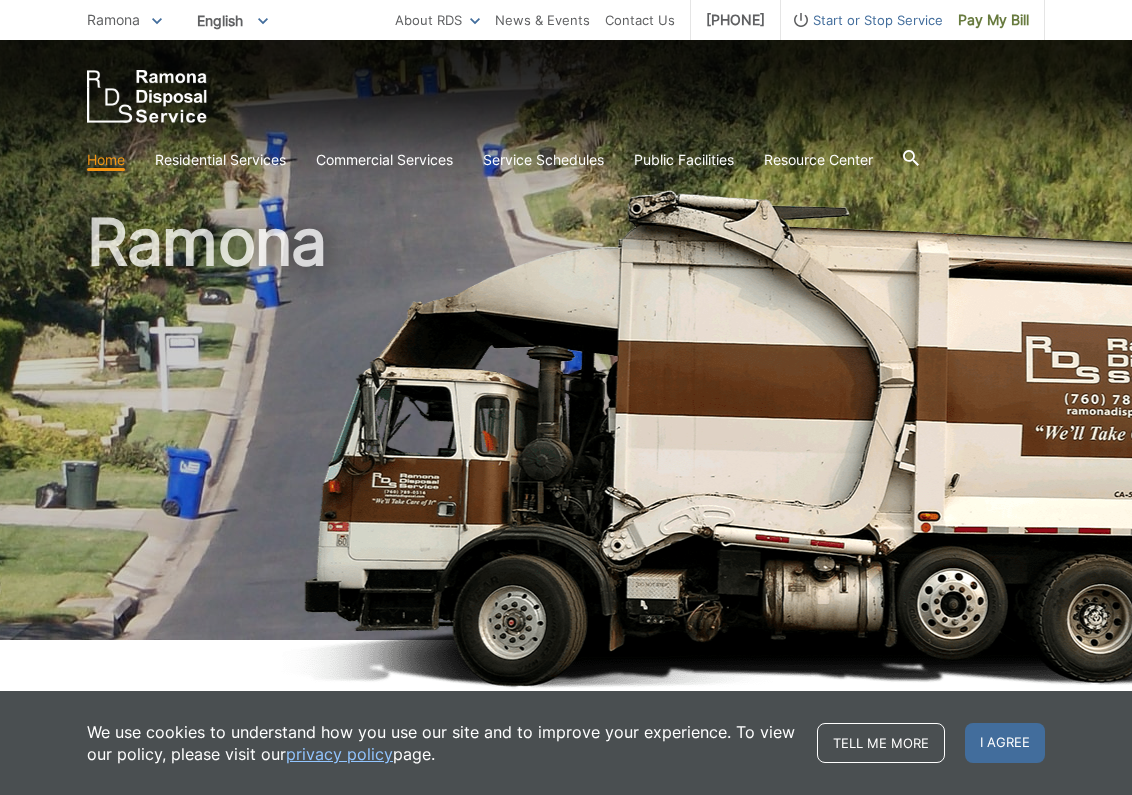 click on "Start or Stop Service" at bounding box center [862, 20] 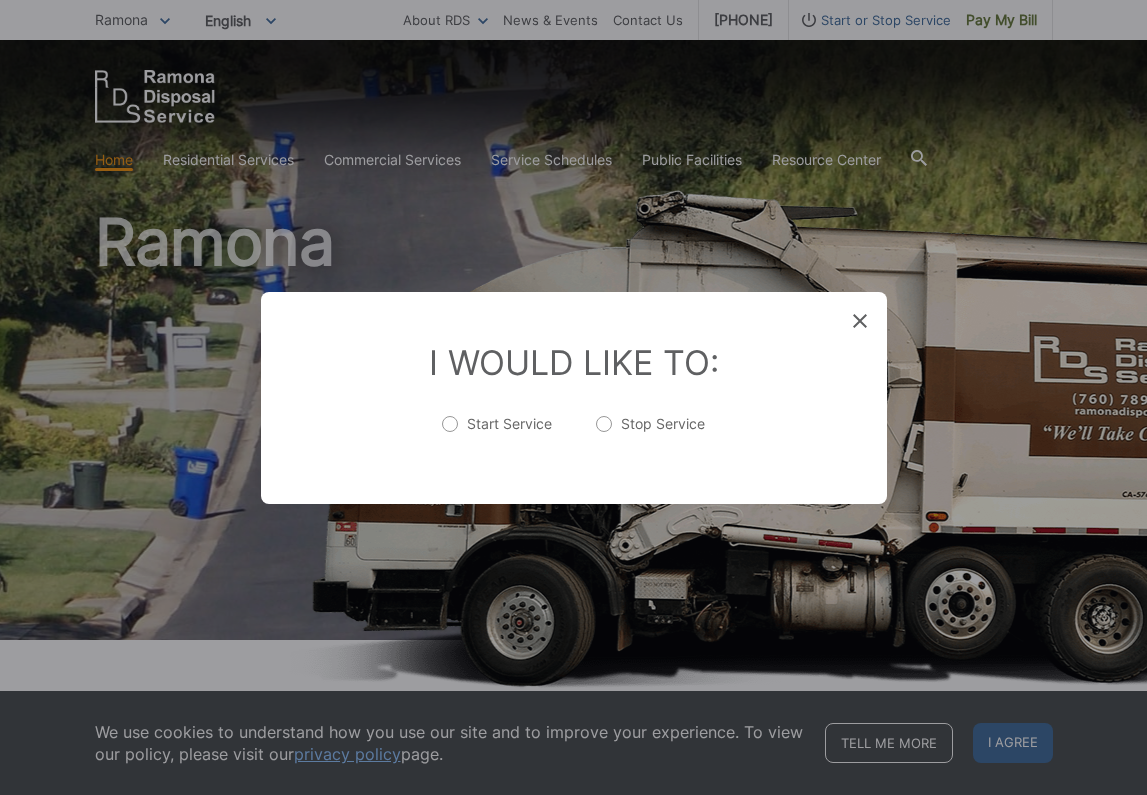 click on "Start Service" at bounding box center [497, 434] 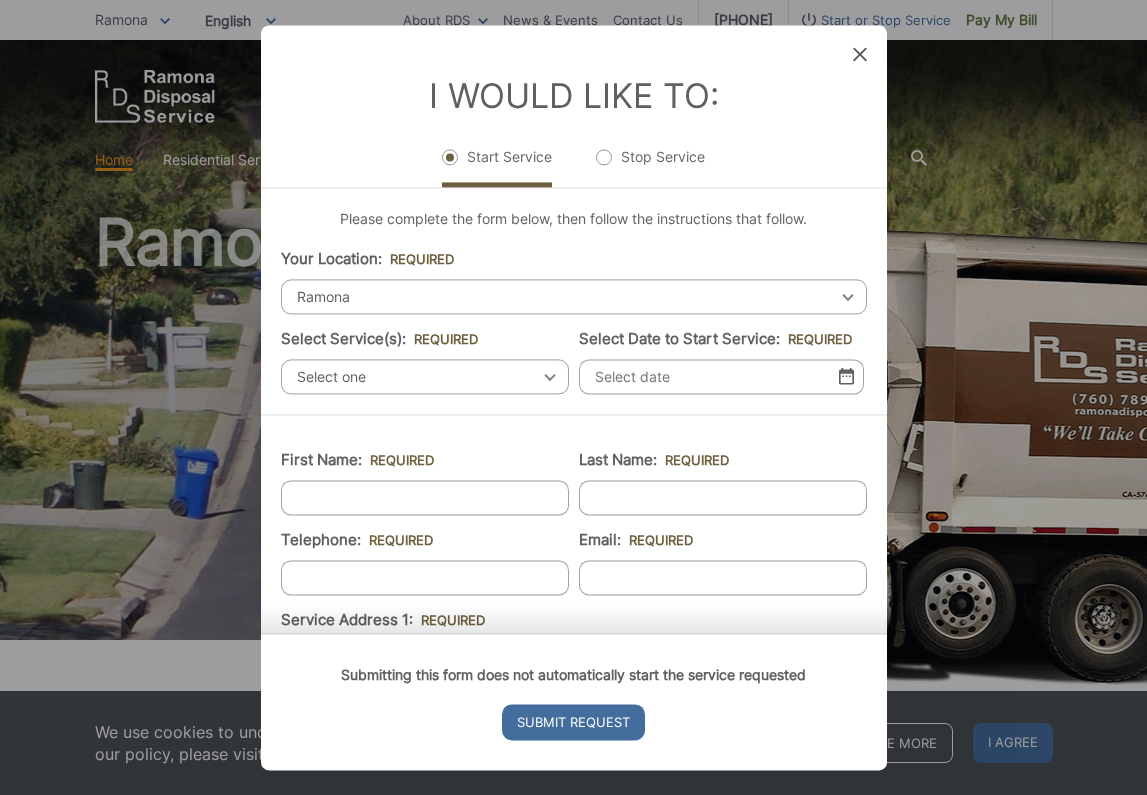 click on "Select one" at bounding box center (425, 376) 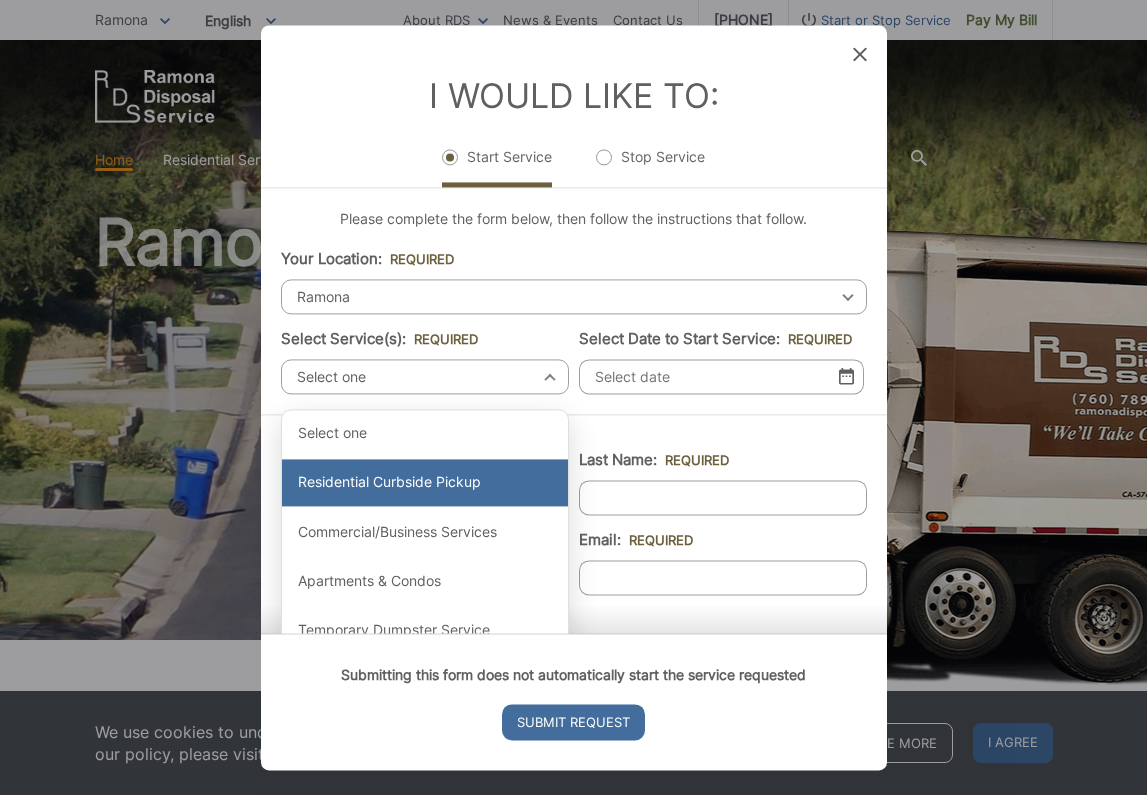 click on "Residential Curbside Pickup" at bounding box center (425, 483) 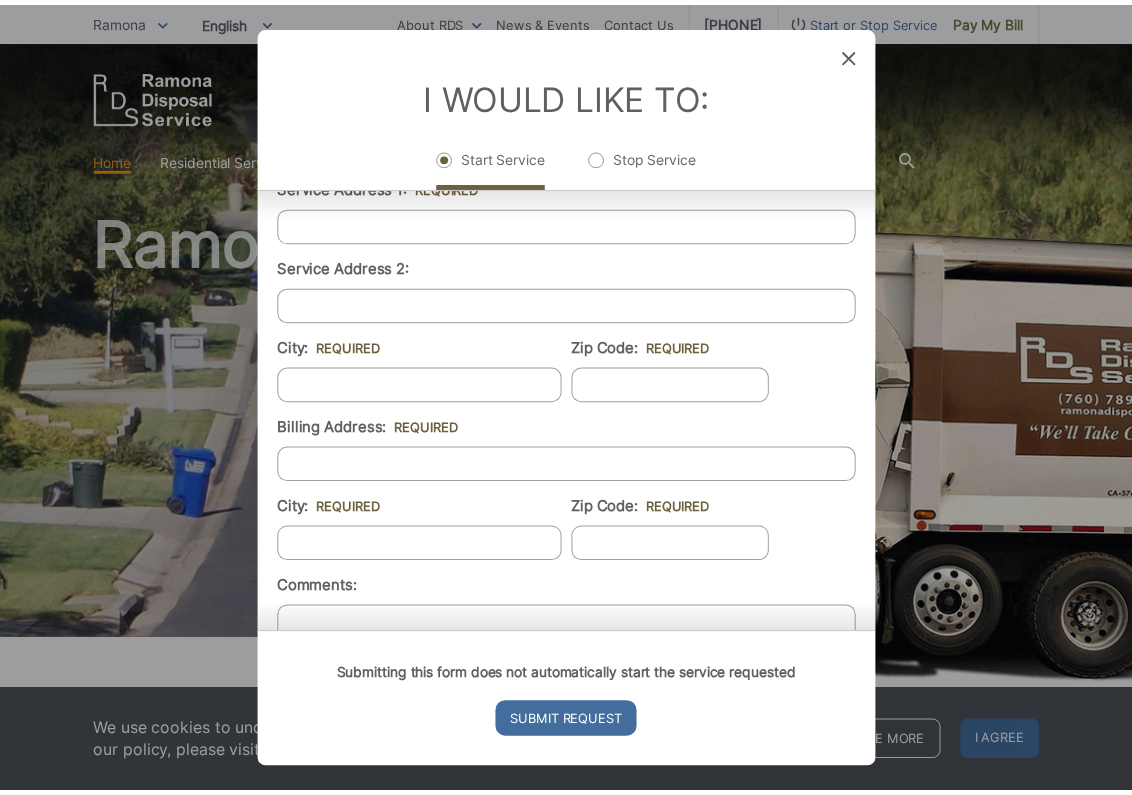 scroll, scrollTop: 549, scrollLeft: 0, axis: vertical 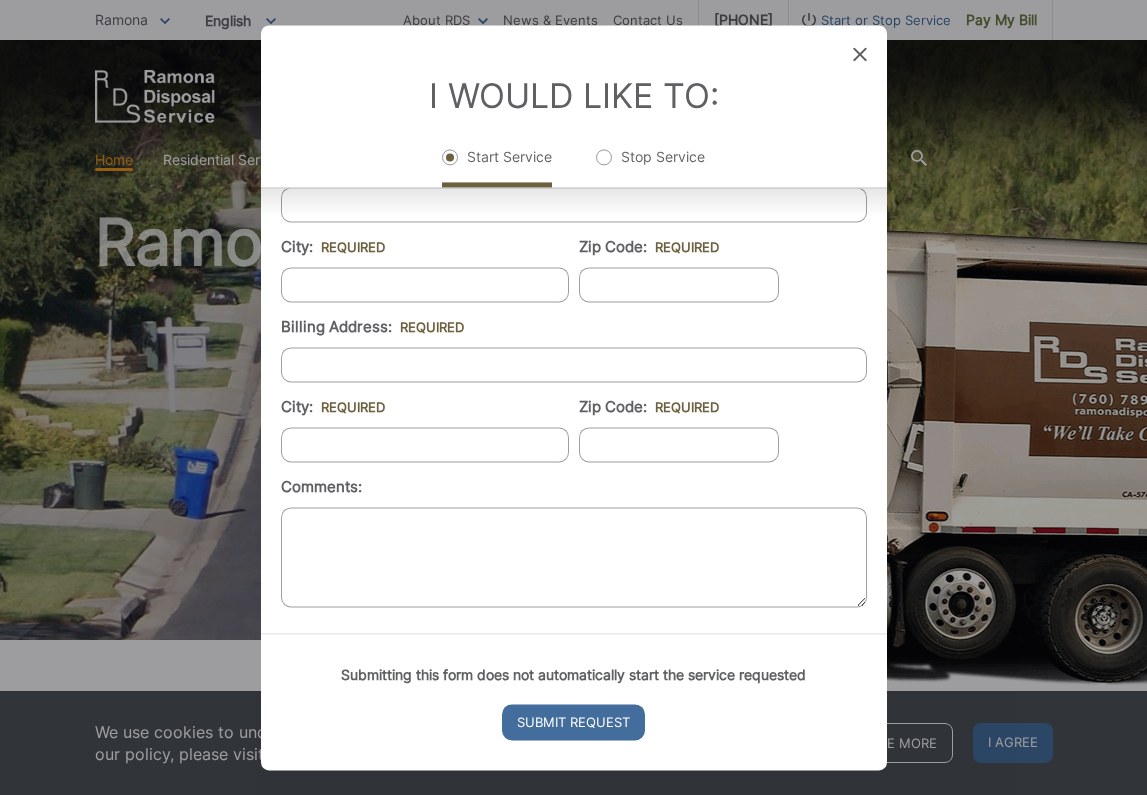click 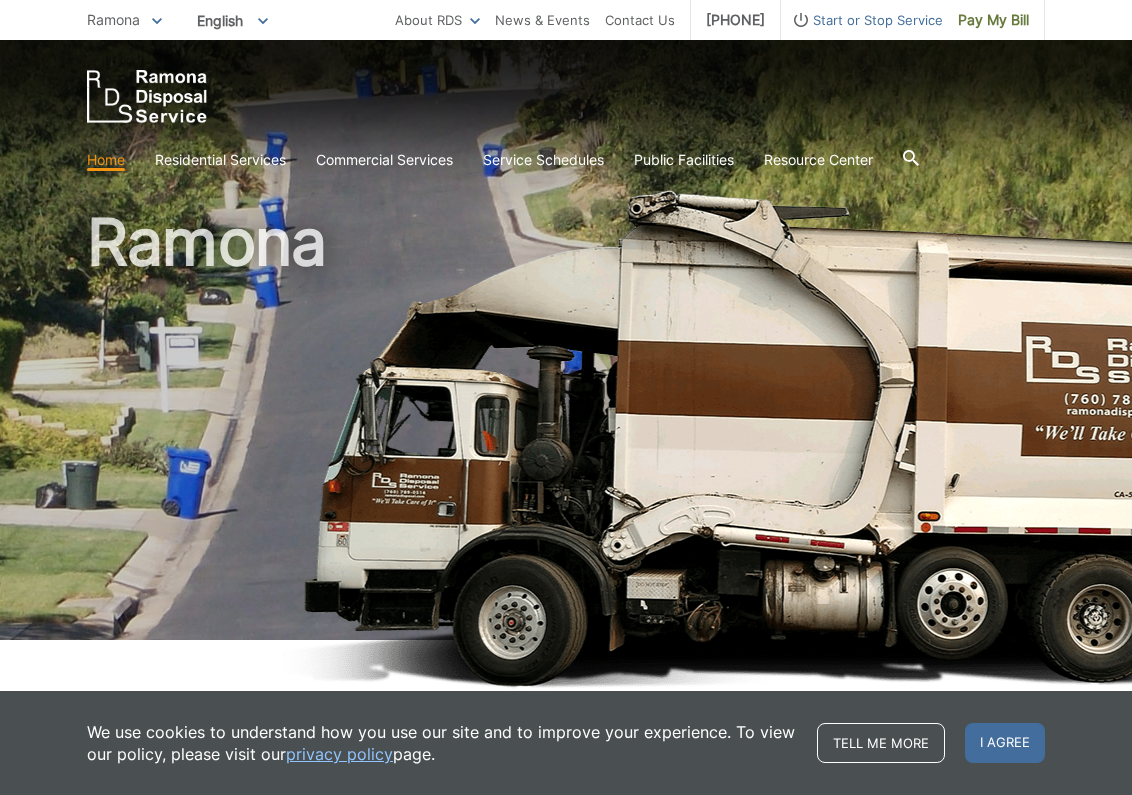 click on "Ramona" at bounding box center (124, 20) 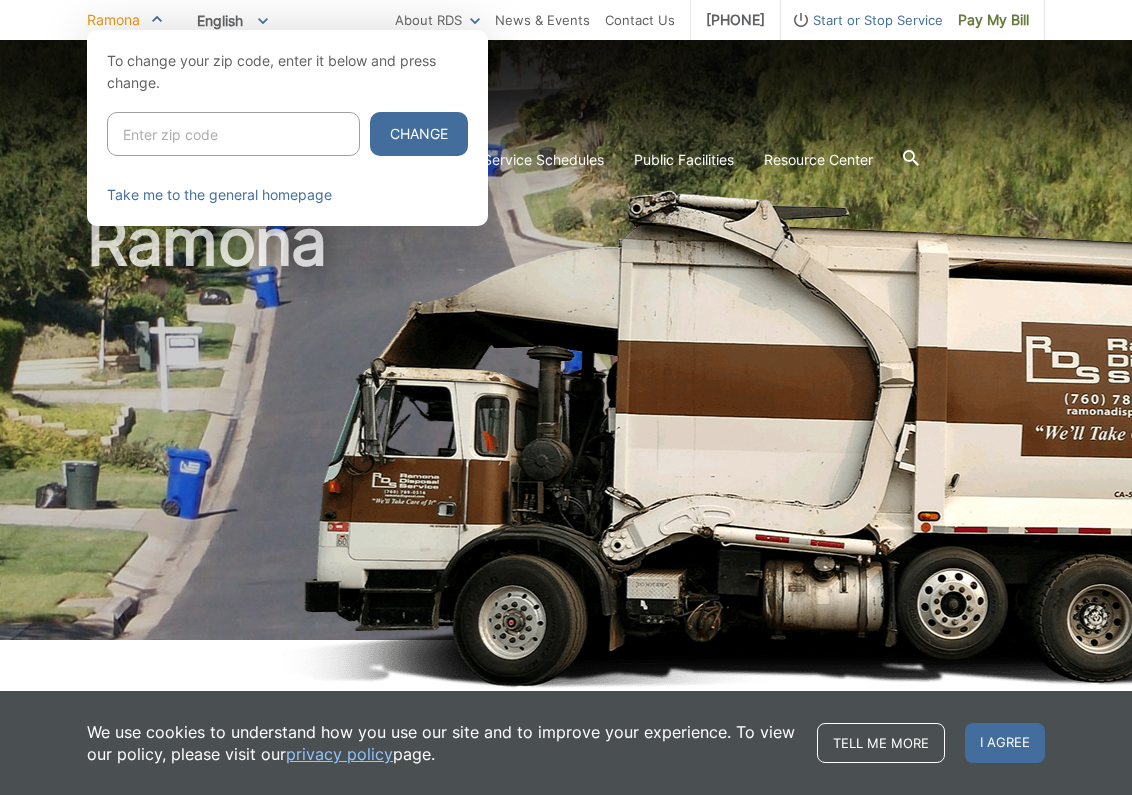 click at bounding box center (233, 134) 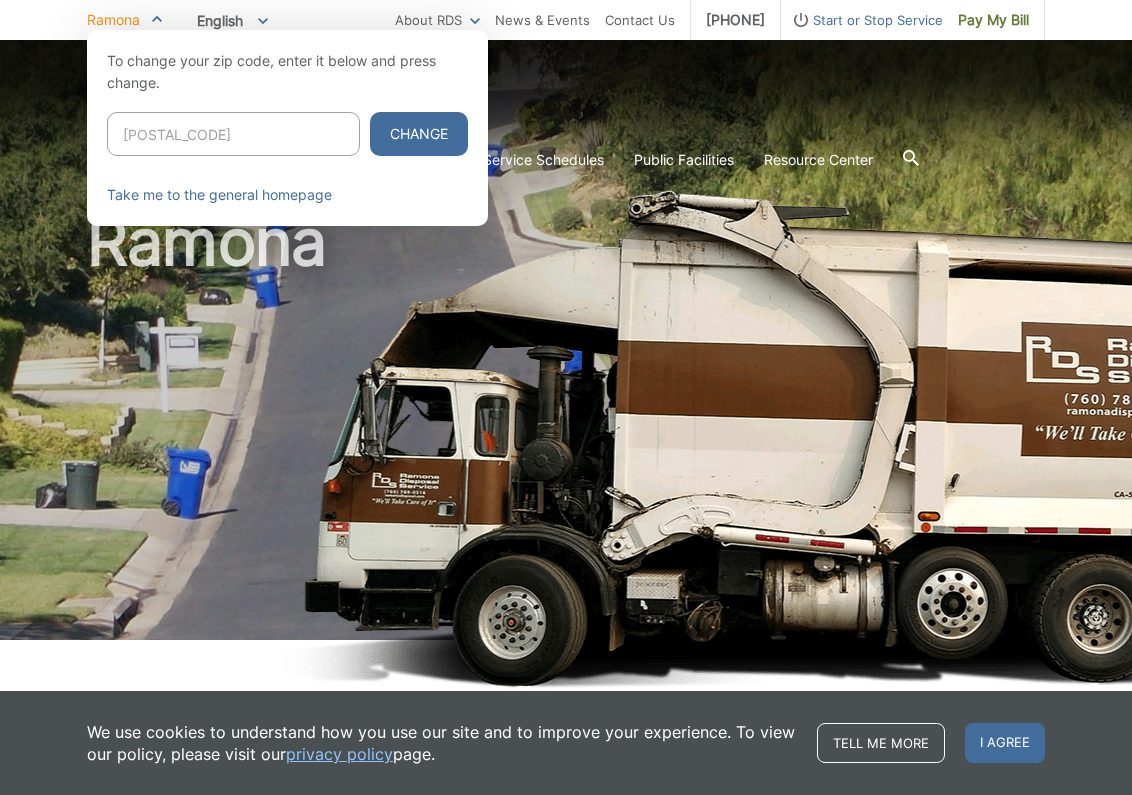 type on "92036" 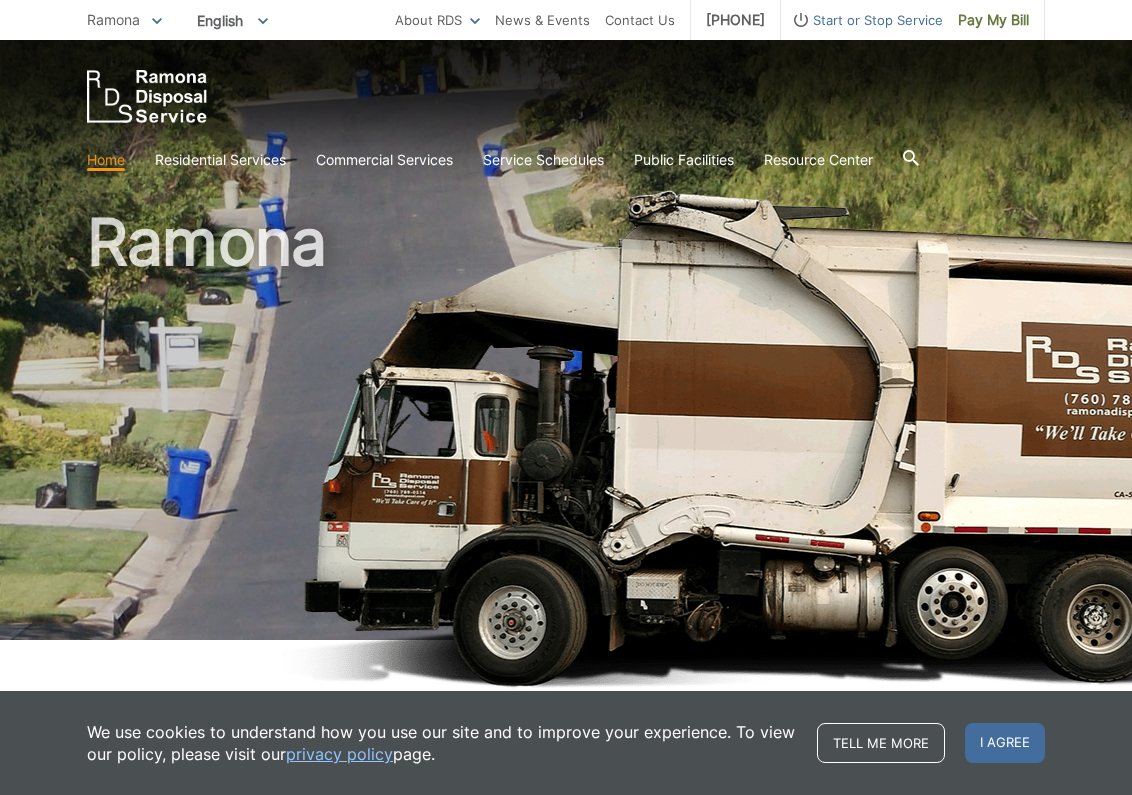 scroll, scrollTop: 0, scrollLeft: 0, axis: both 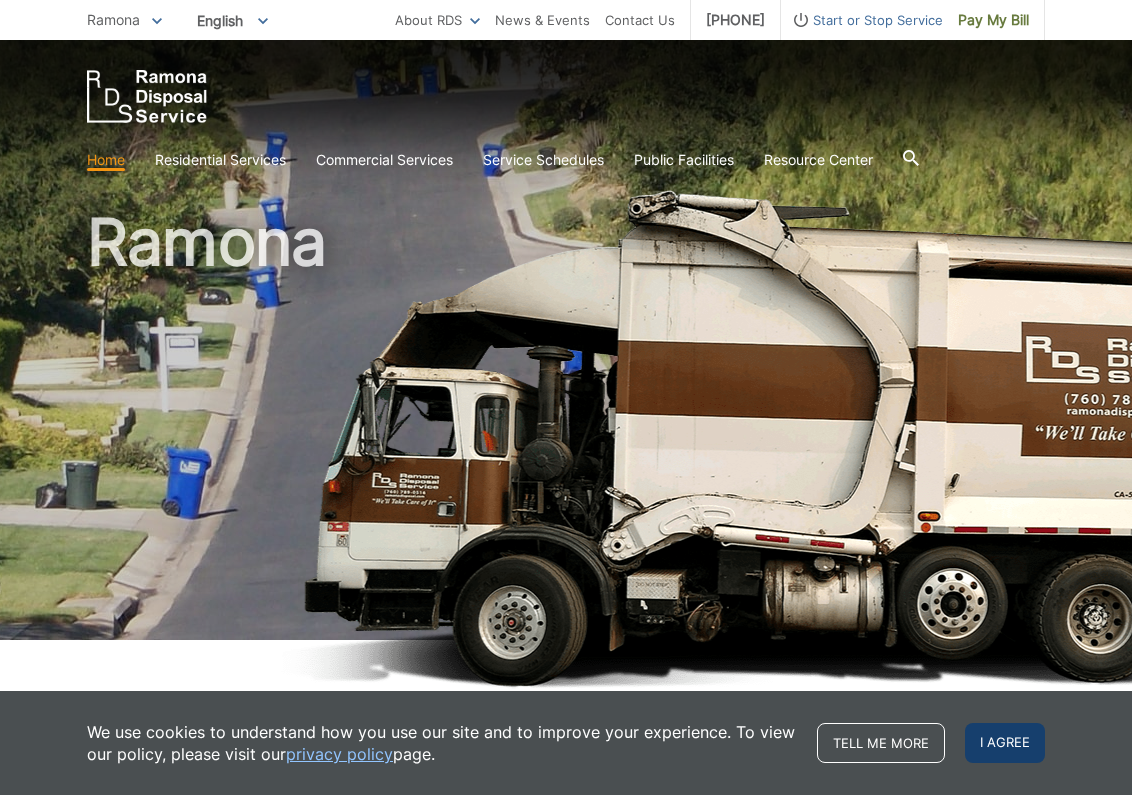 click on "I agree" at bounding box center (1005, 743) 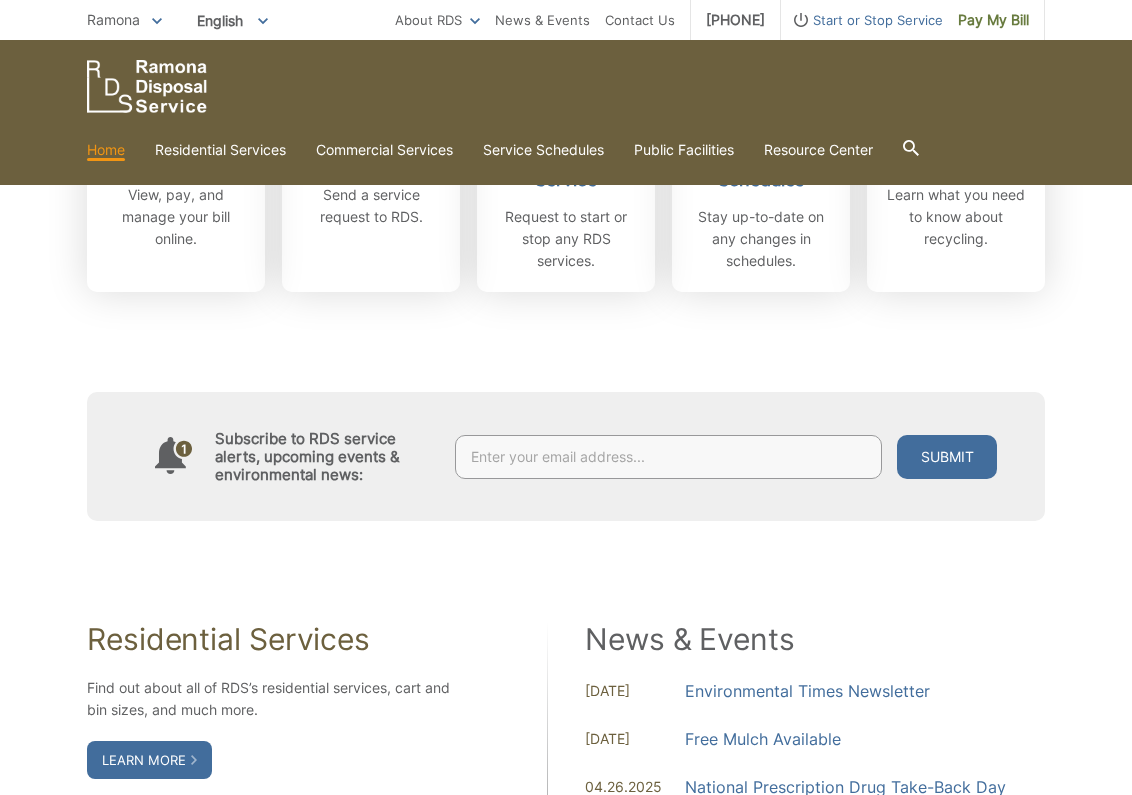 scroll, scrollTop: 1027, scrollLeft: 0, axis: vertical 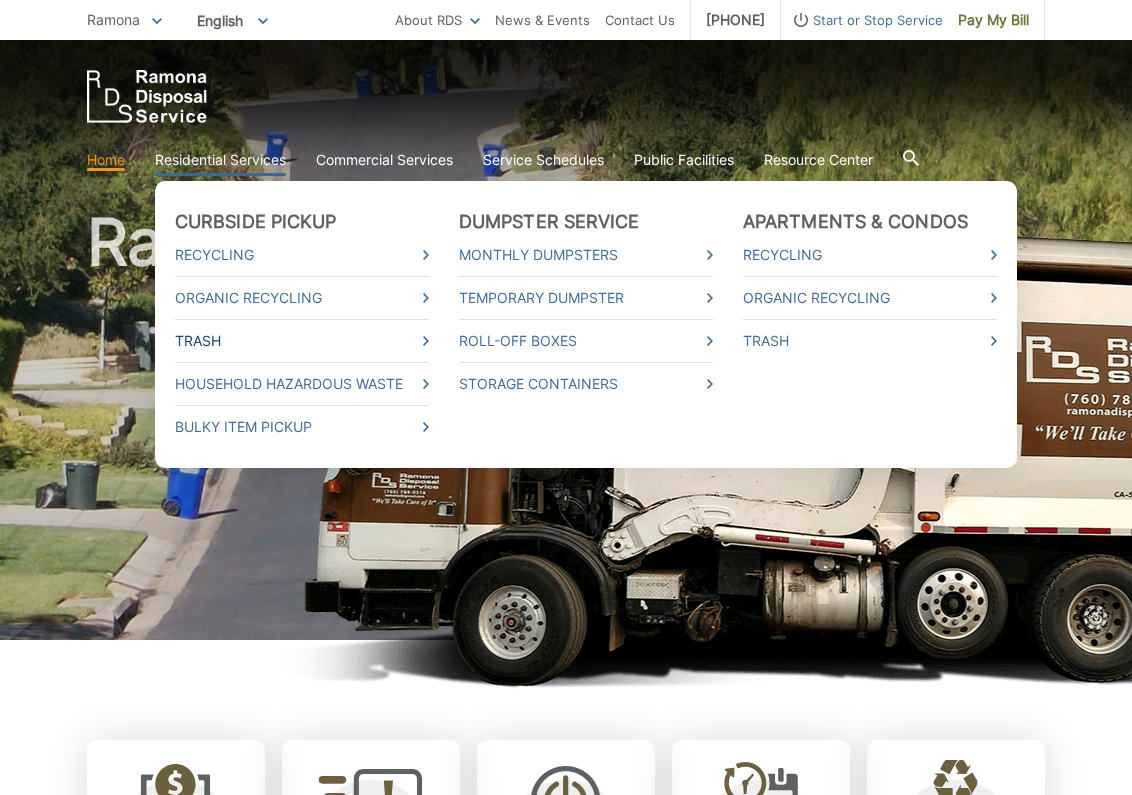 click on "Trash" at bounding box center [302, 341] 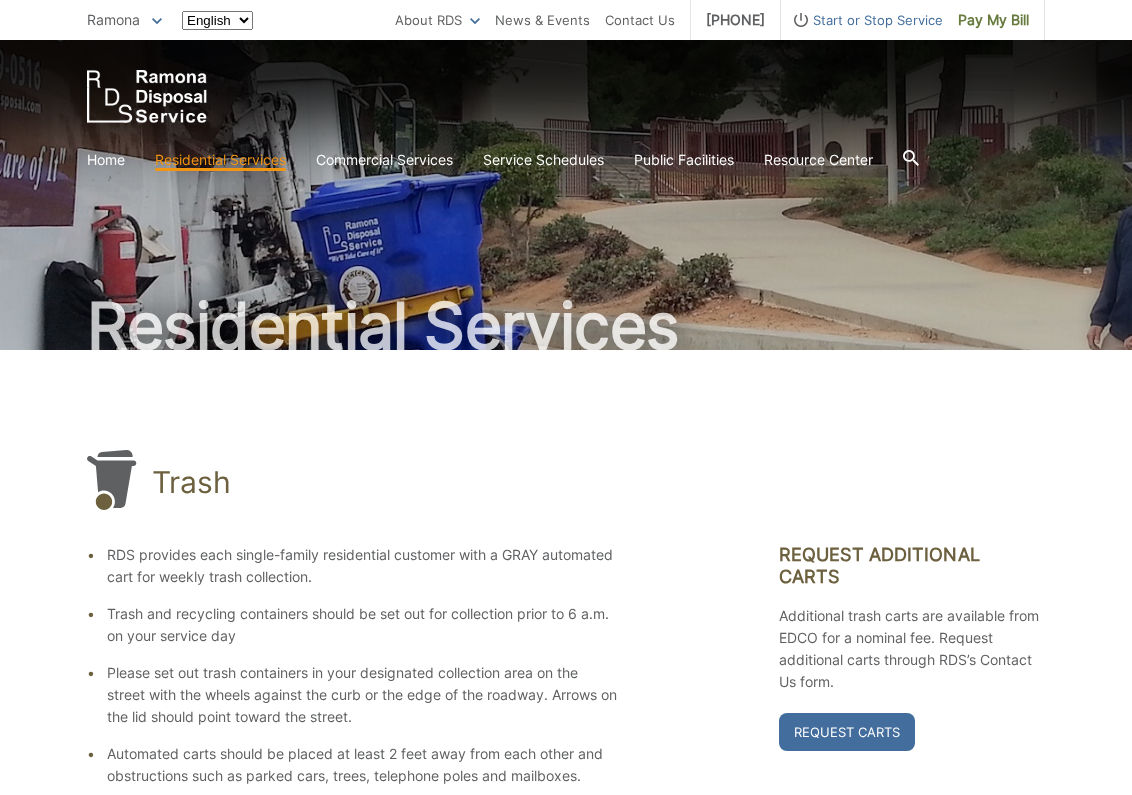 scroll, scrollTop: 0, scrollLeft: 0, axis: both 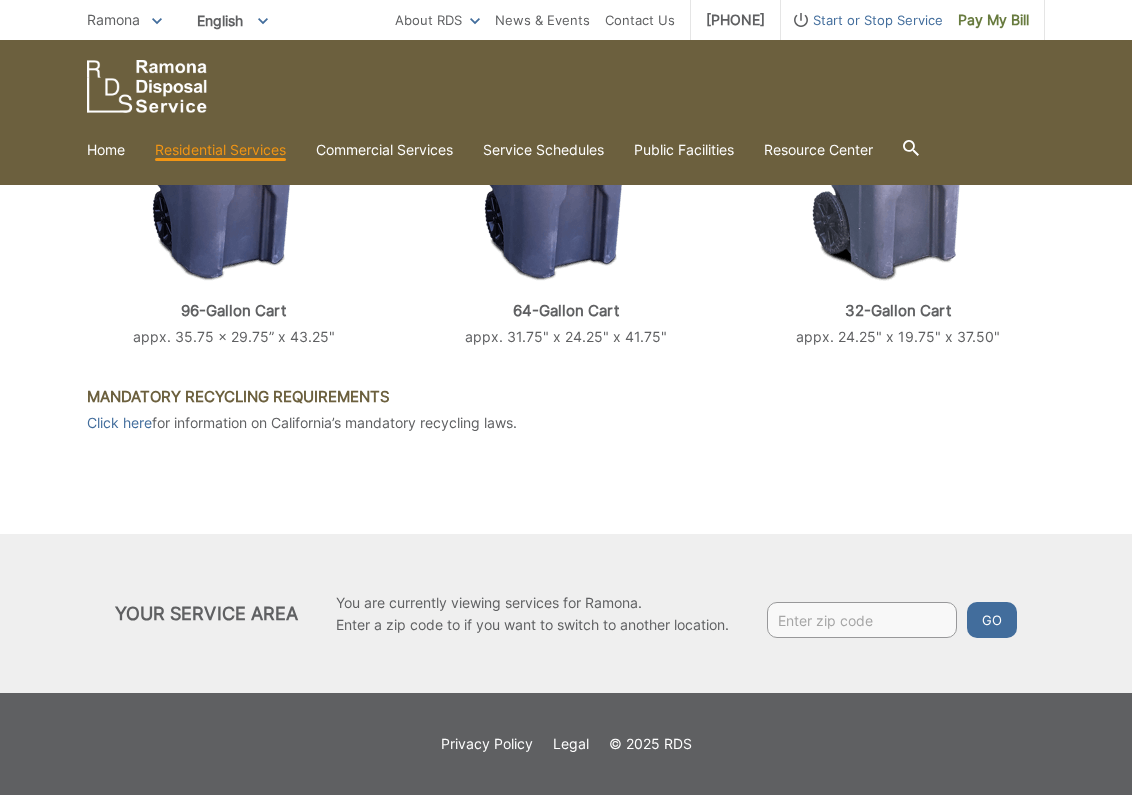 click at bounding box center [862, 620] 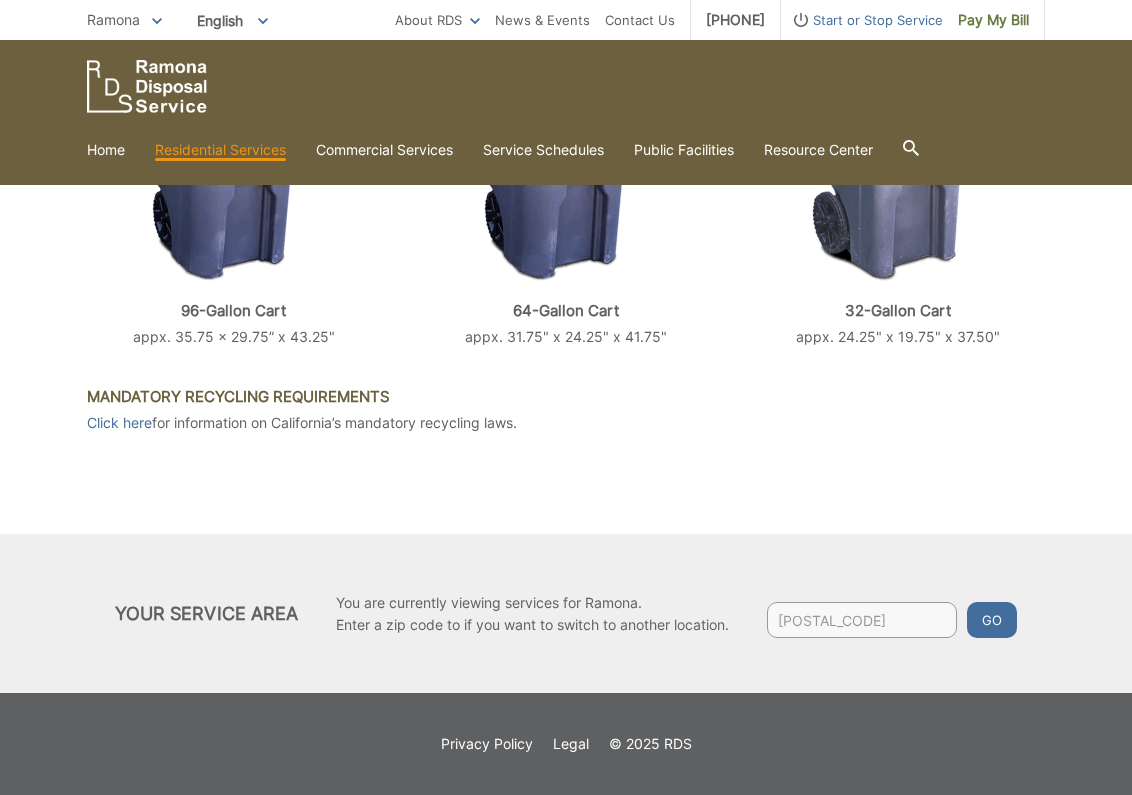 type on "92036" 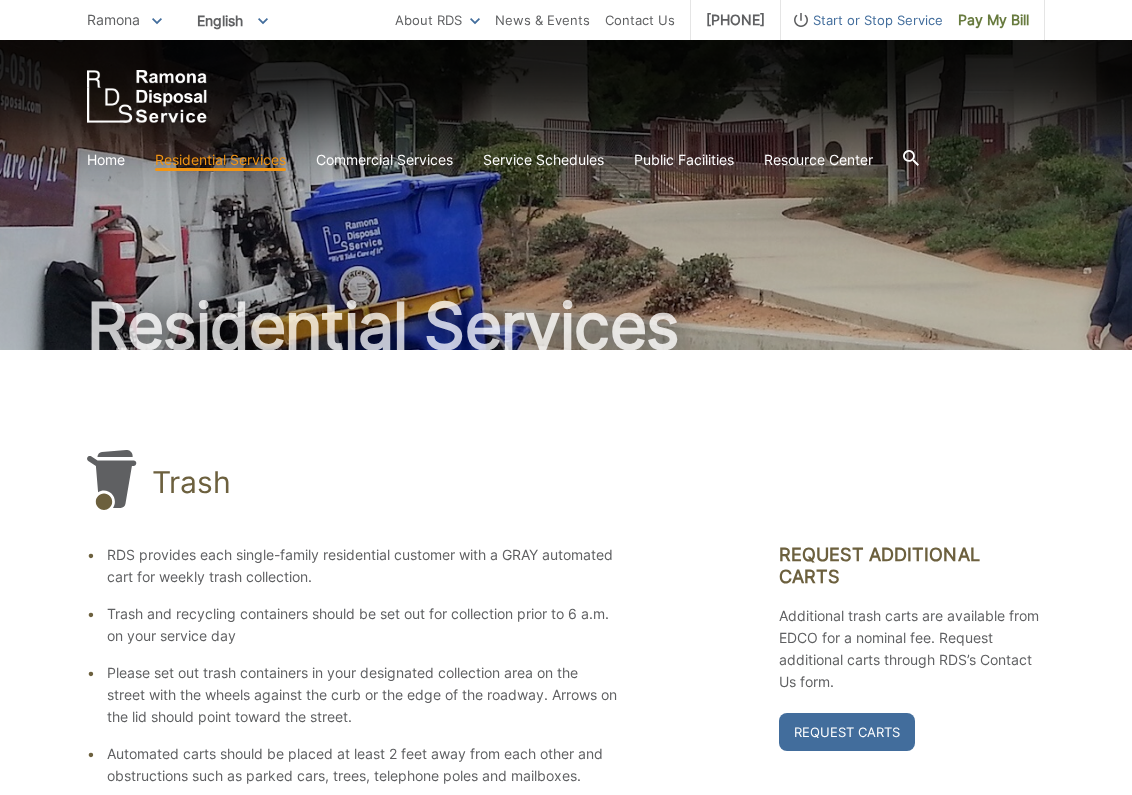 scroll, scrollTop: 0, scrollLeft: 0, axis: both 